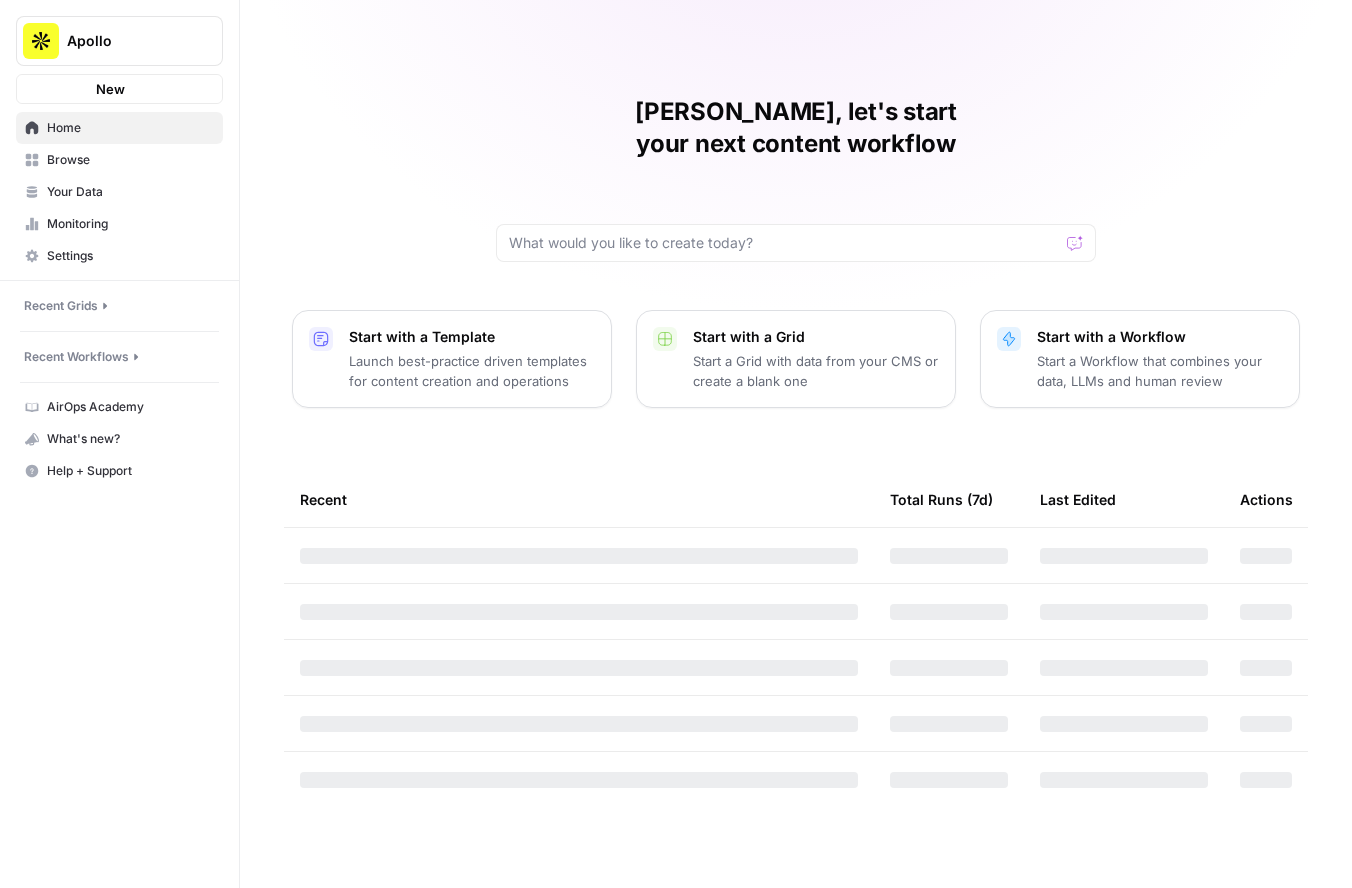 scroll, scrollTop: 0, scrollLeft: 0, axis: both 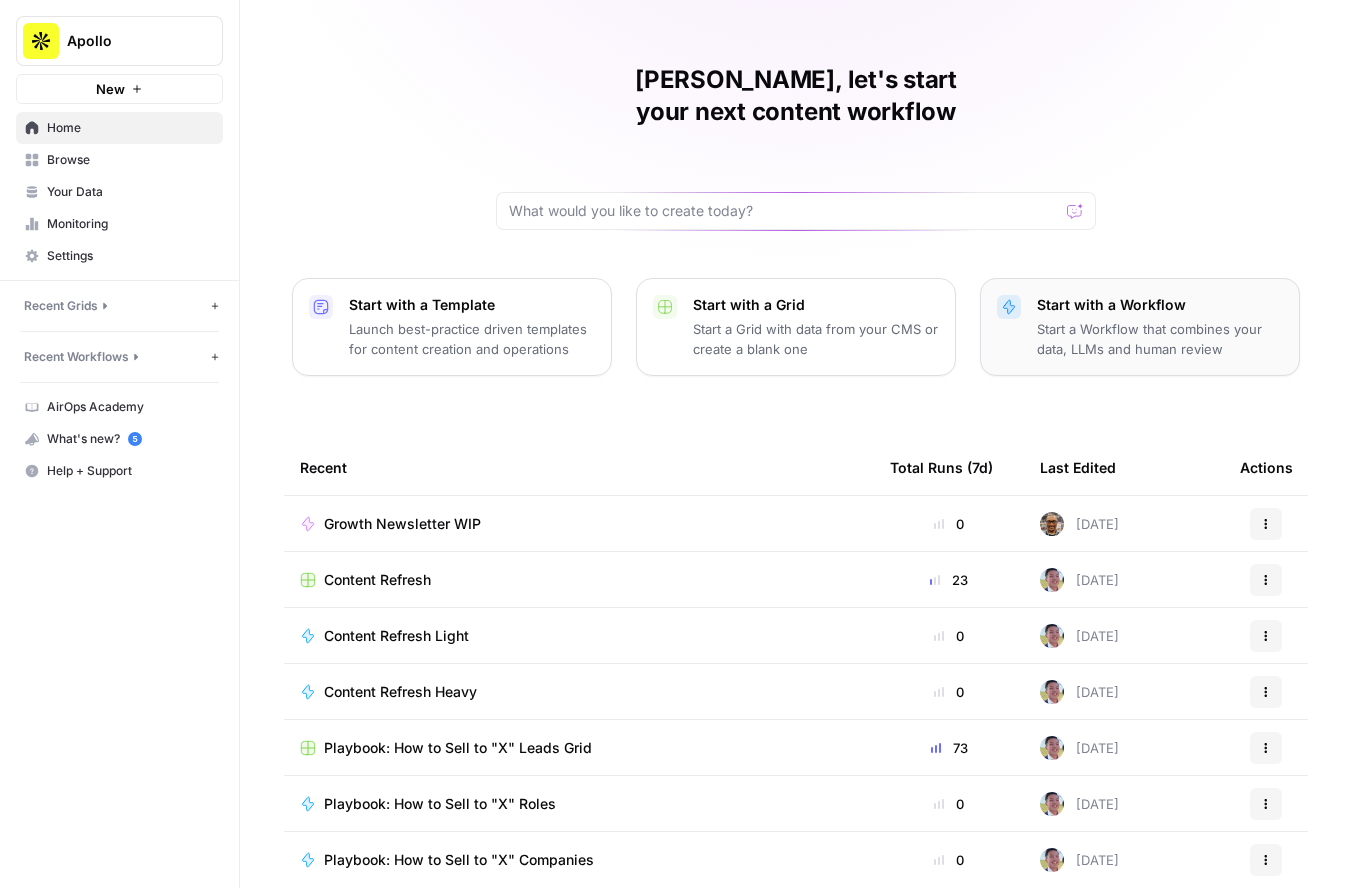 click on "Start a Workflow that combines your data, LLMs and human review" at bounding box center [1160, 339] 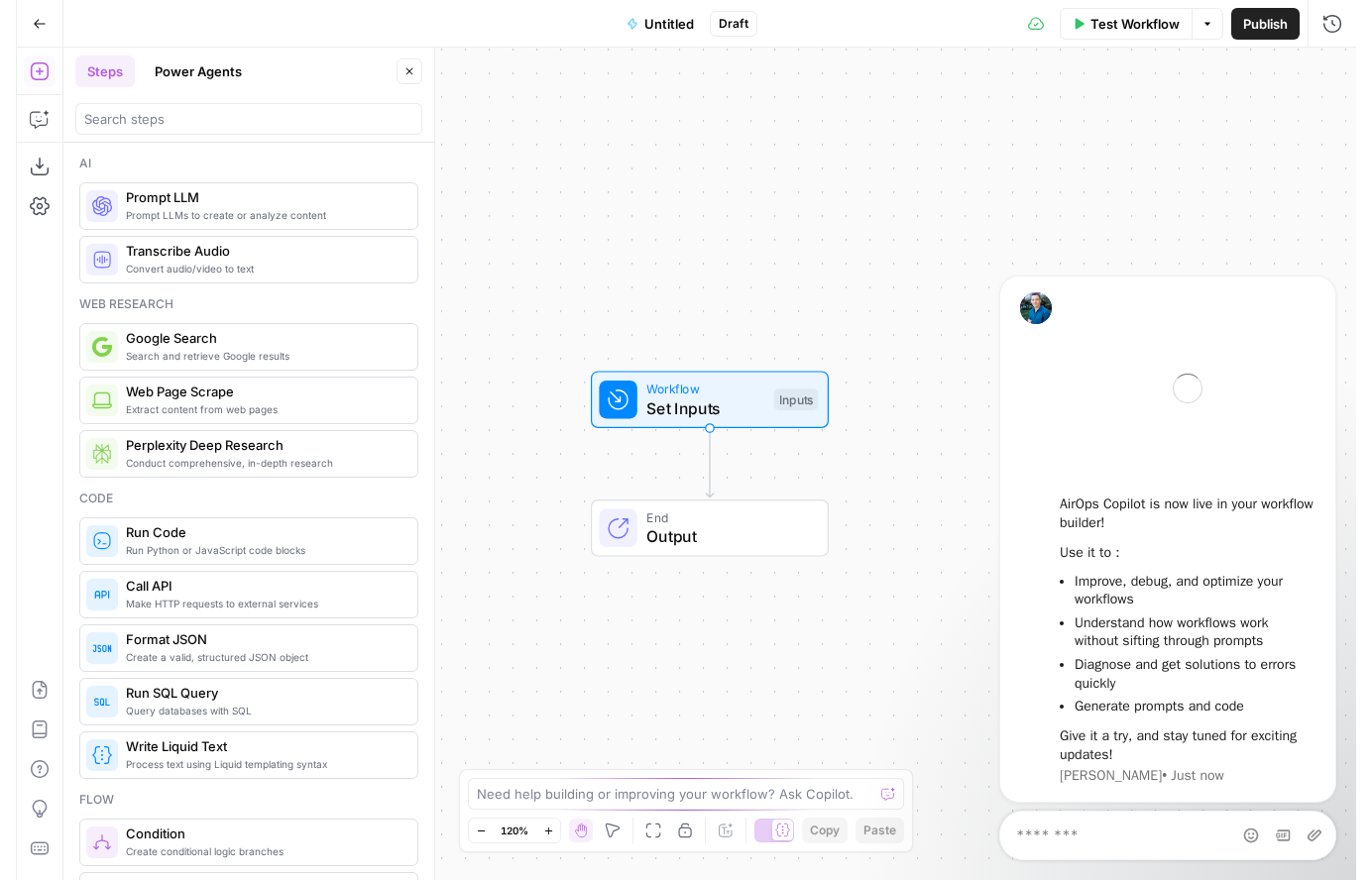 scroll, scrollTop: 0, scrollLeft: 0, axis: both 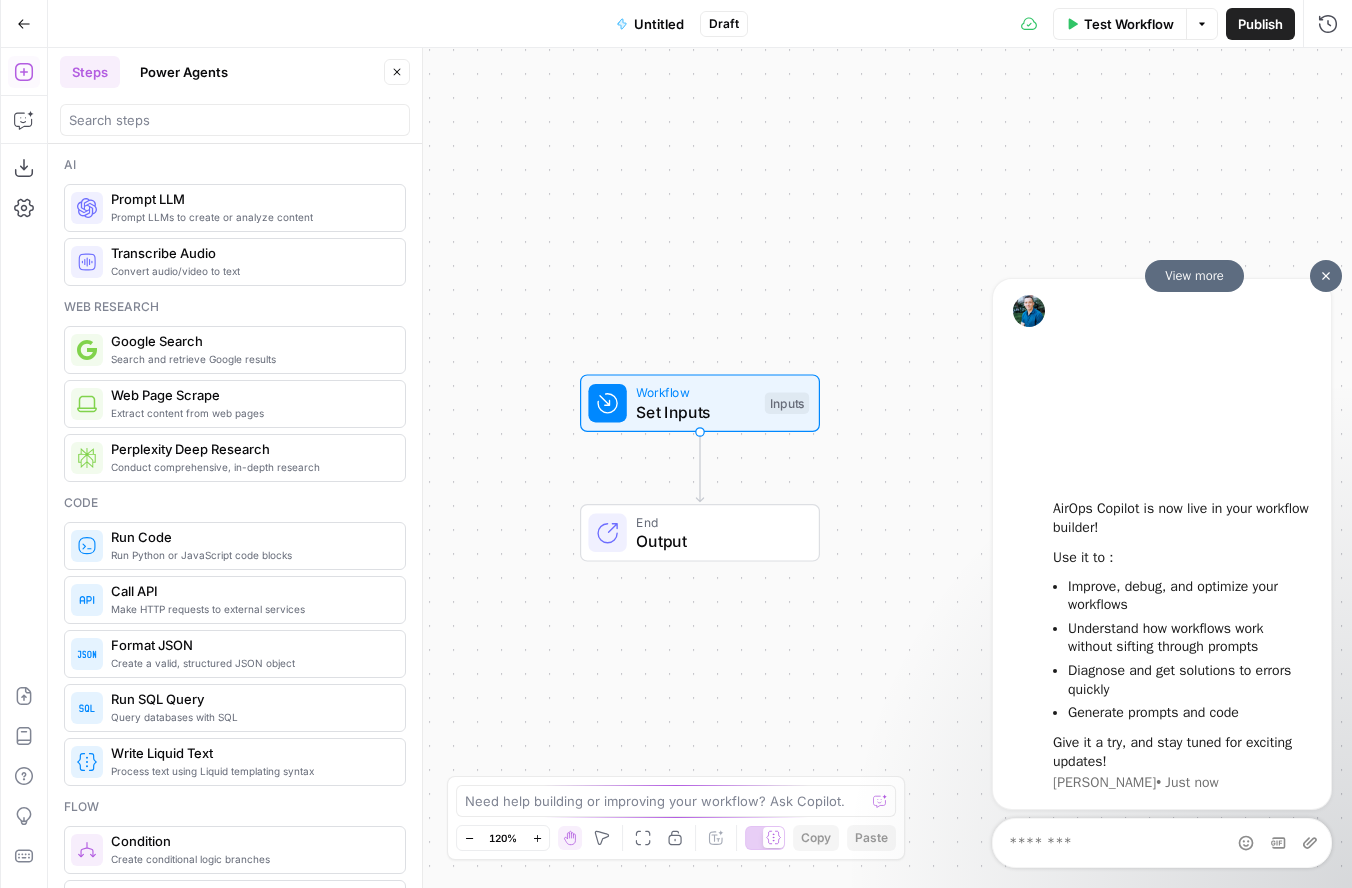 click at bounding box center (1326, 275) 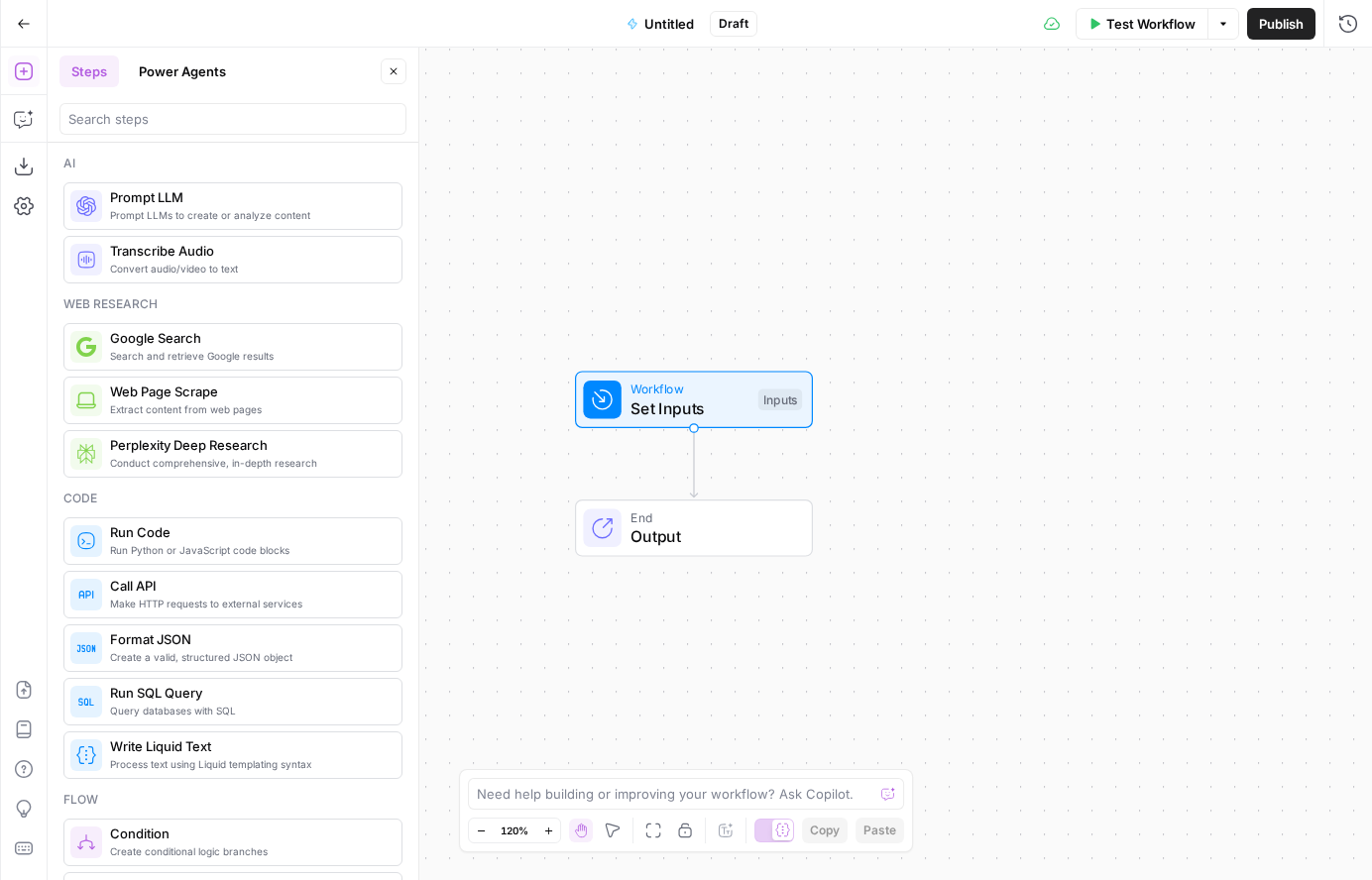 click on "Search and retrieve Google results" at bounding box center [248, 356] 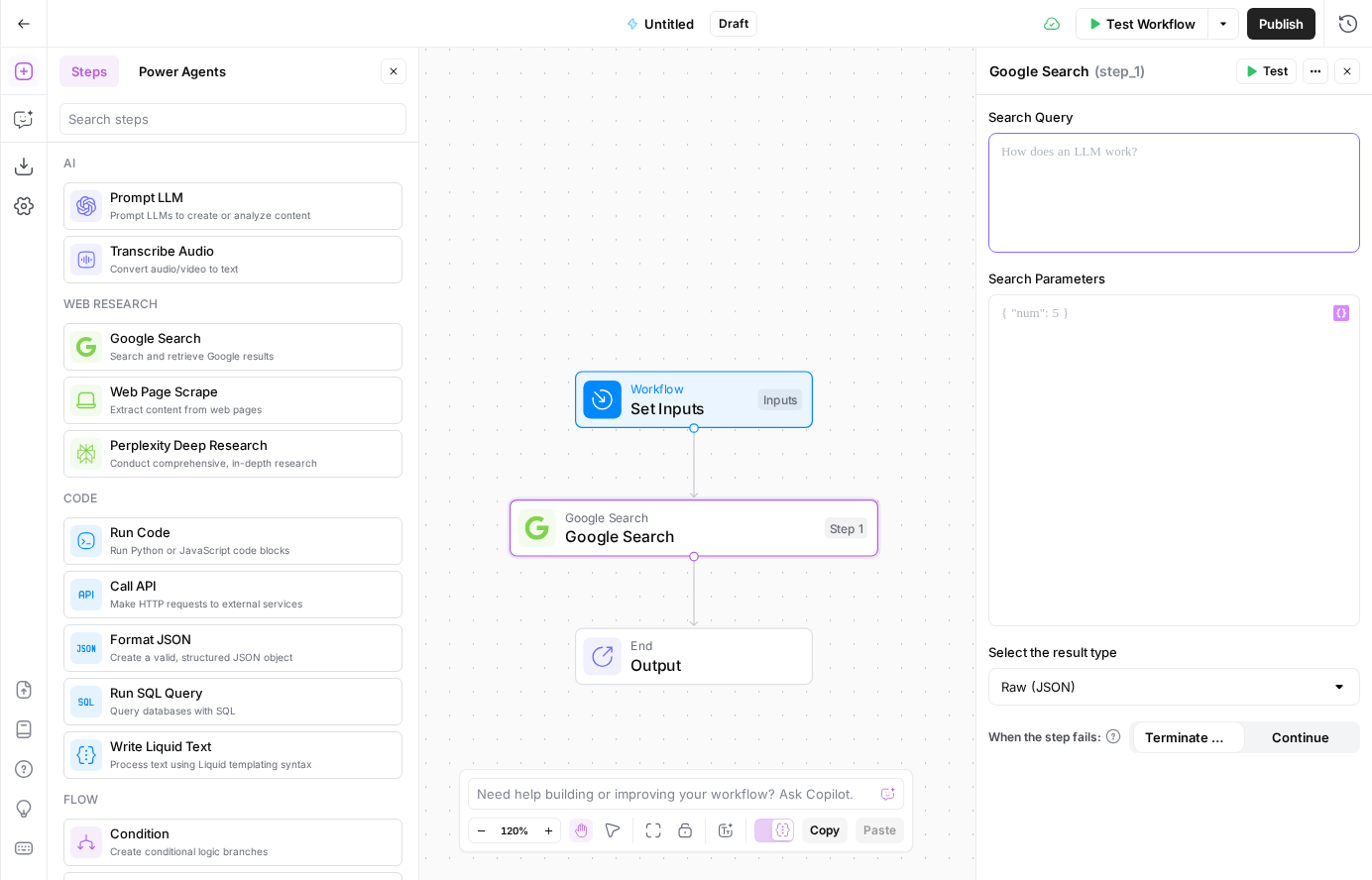 click at bounding box center (1174, 192) 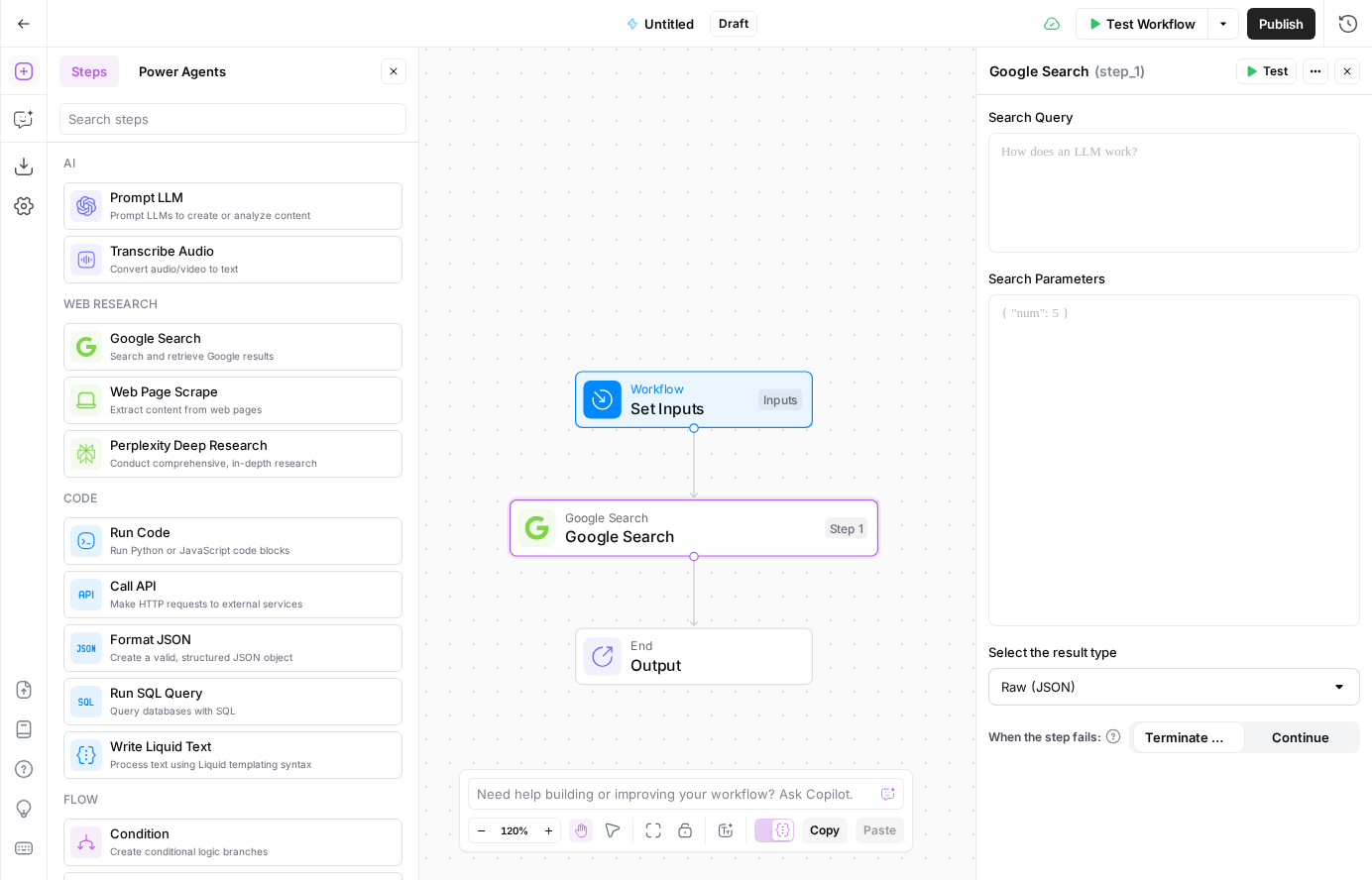 click on "Raw (JSON)" at bounding box center [1174, 687] 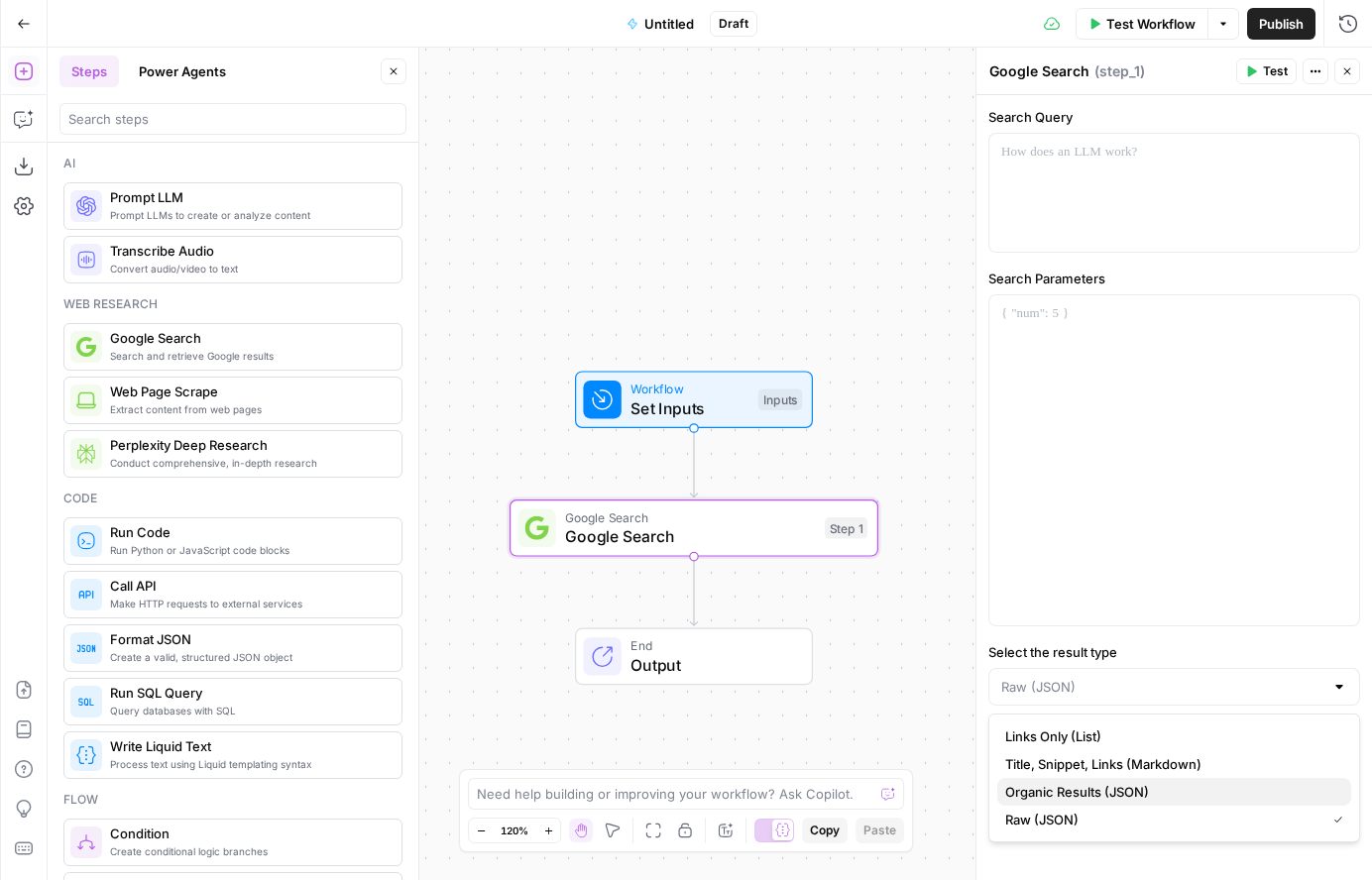click on "Organic Results (JSON)" at bounding box center (1174, 792) 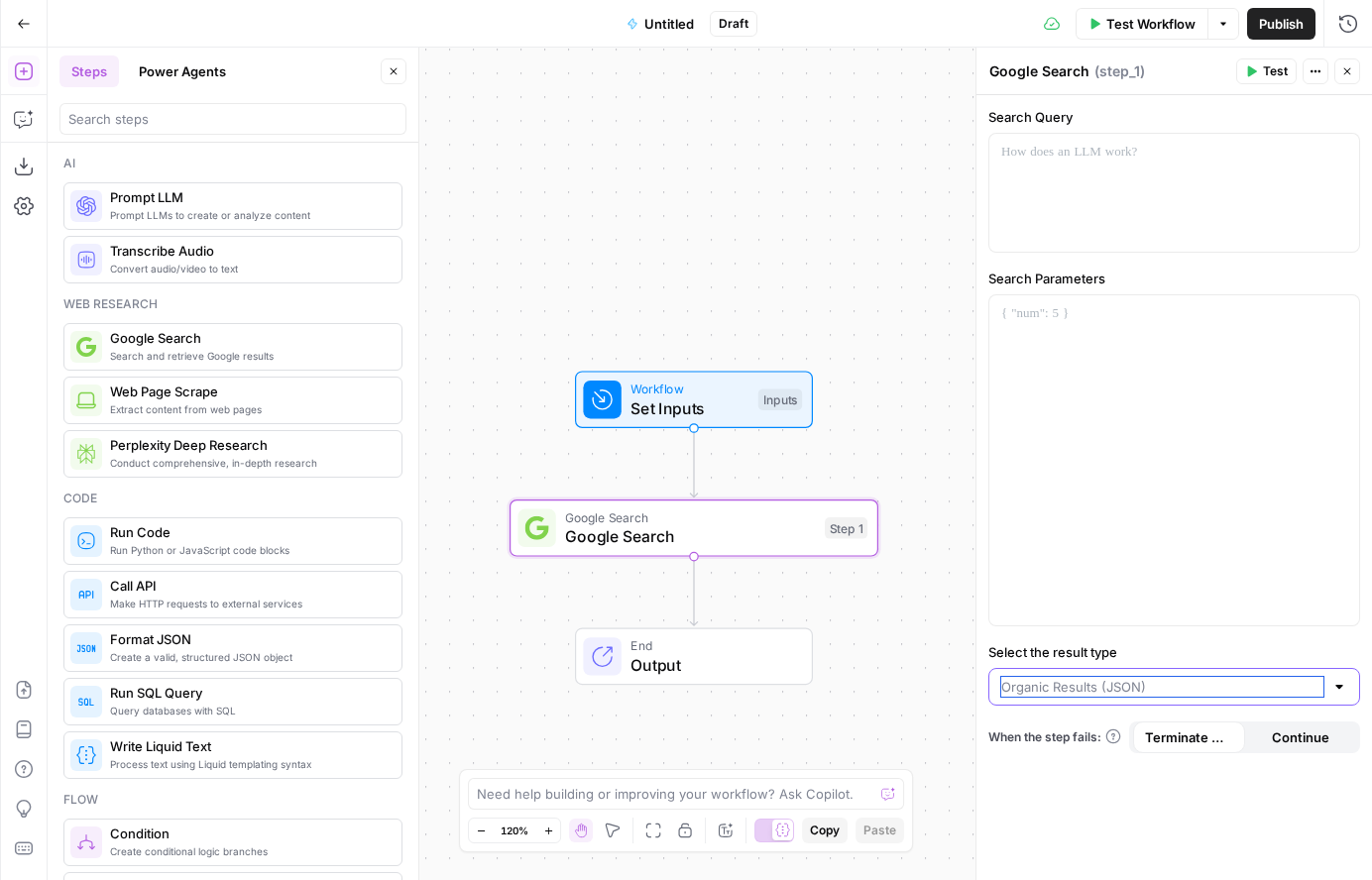 click on "Select the result type" at bounding box center (1162, 687) 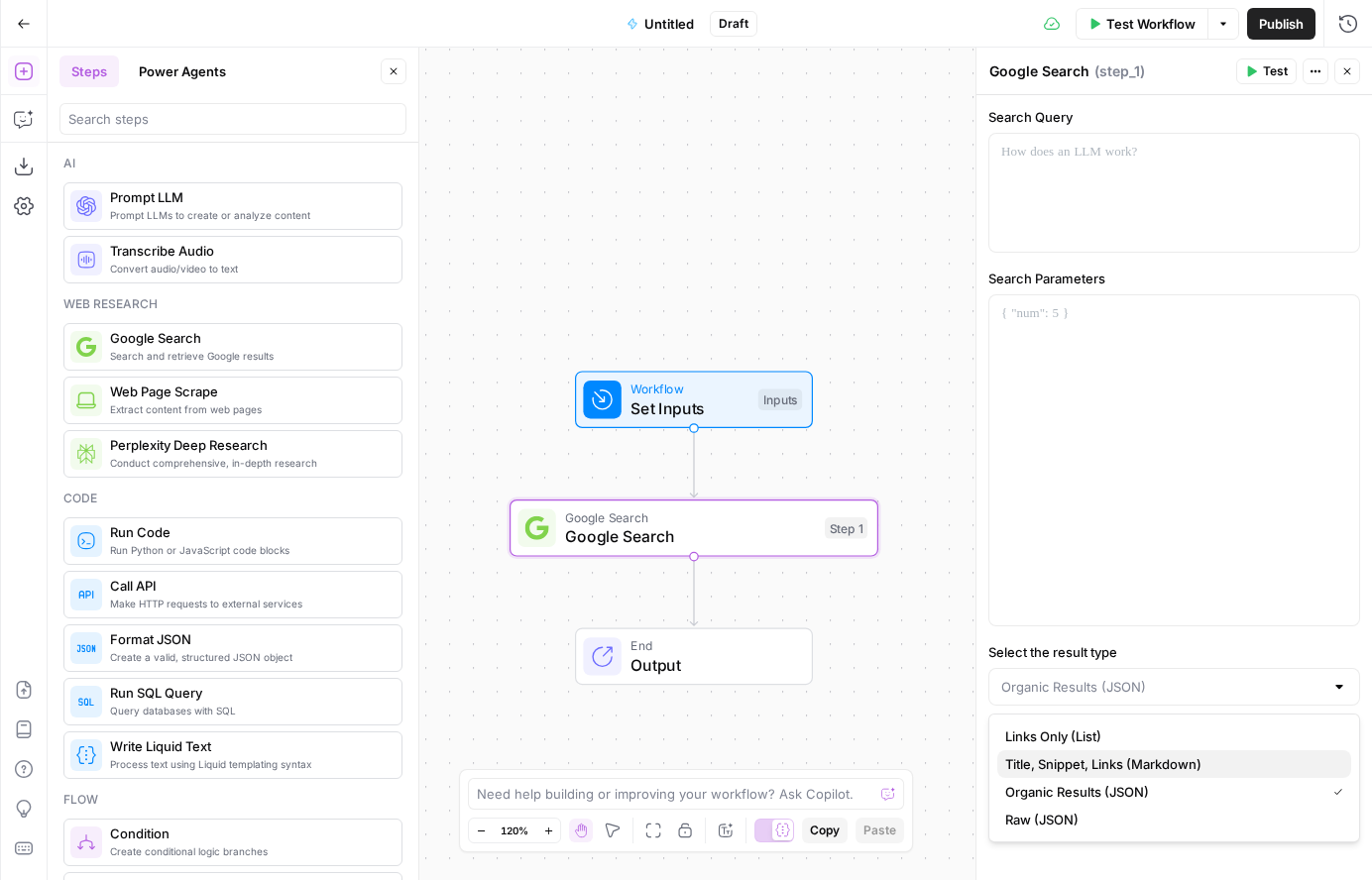 click on "Title, Snippet, Links (Markdown)" at bounding box center [1174, 764] 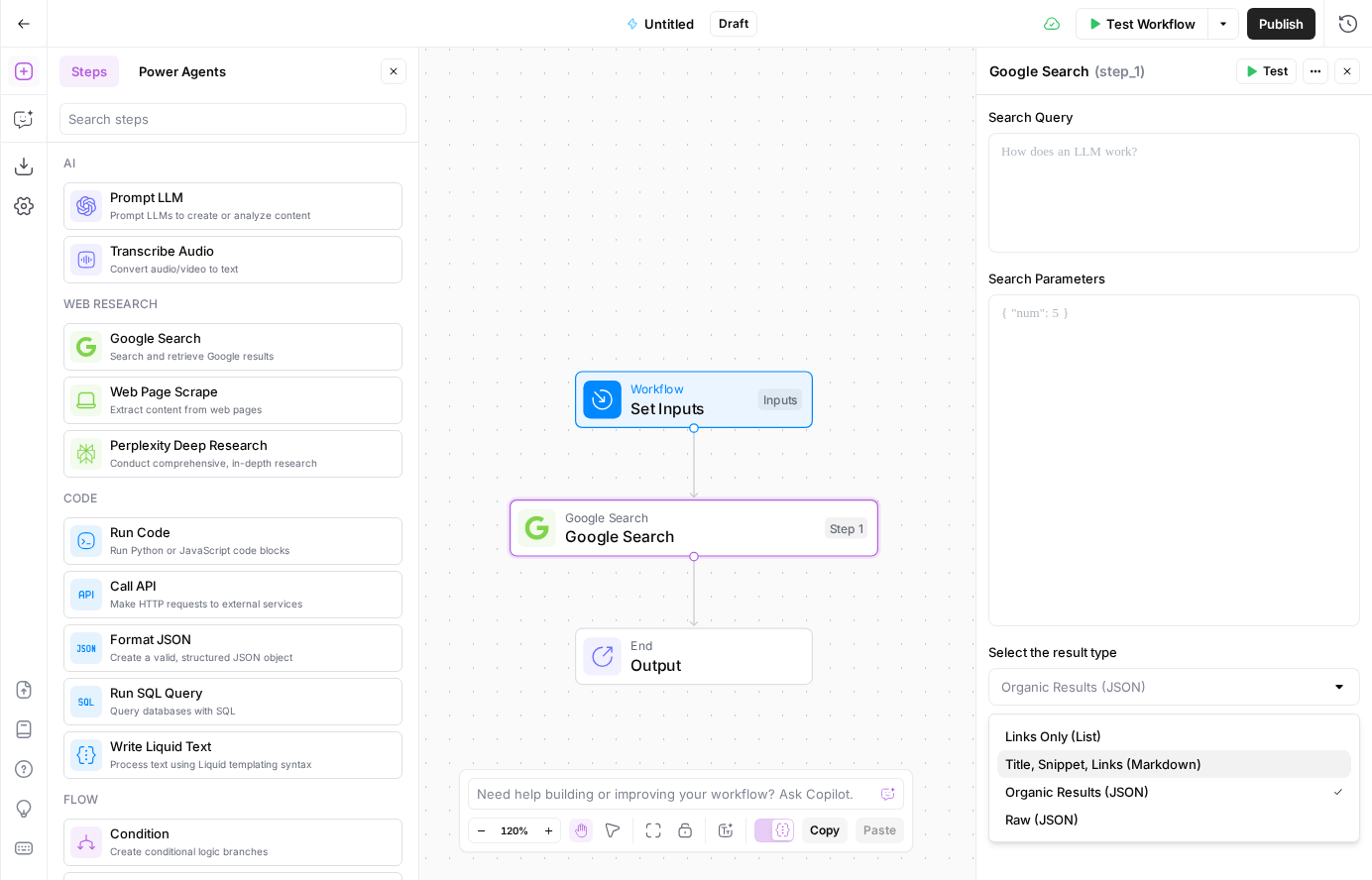 type on "Title, Snippet, Links (Markdown)" 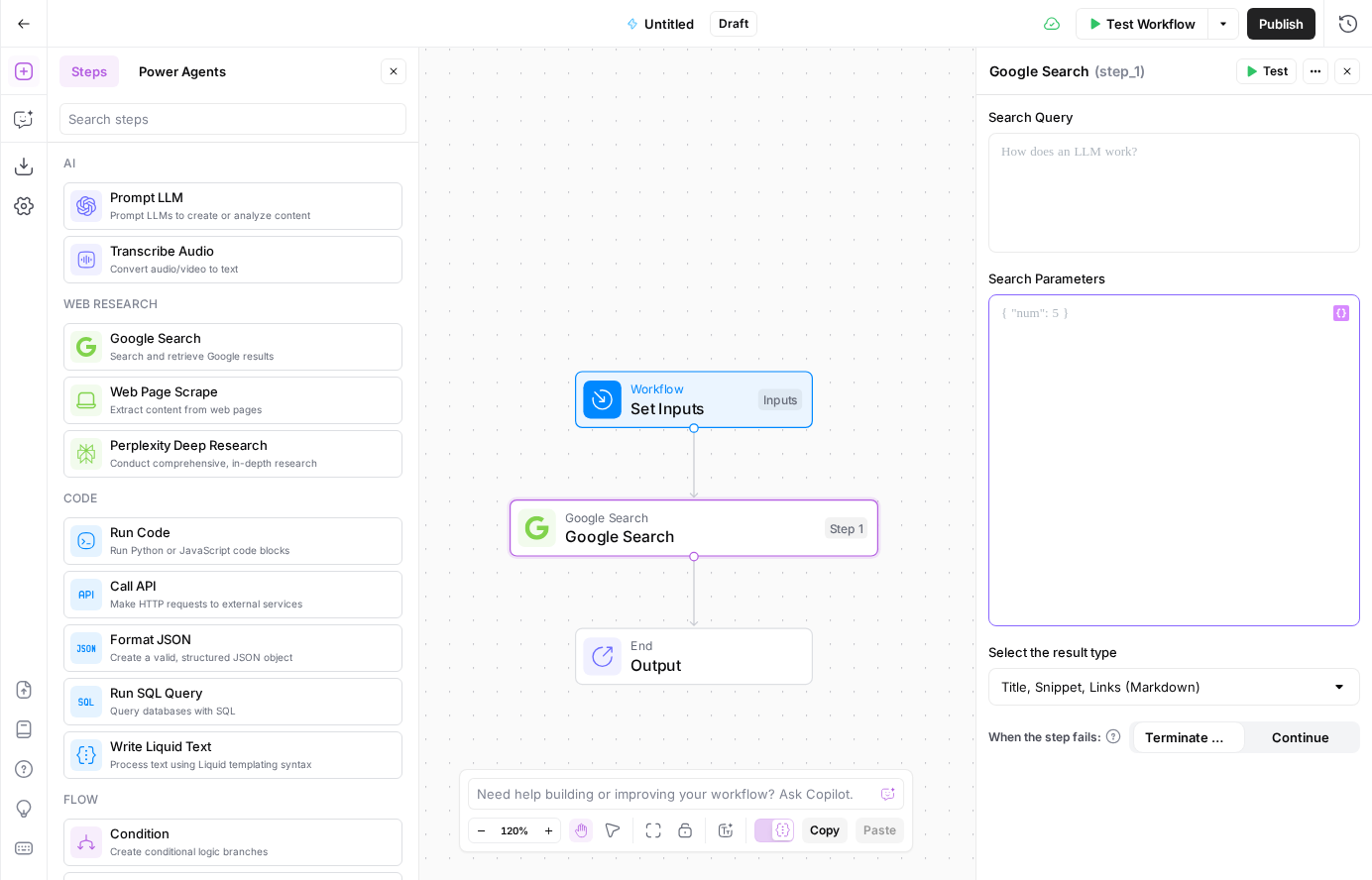 click at bounding box center (1174, 460) 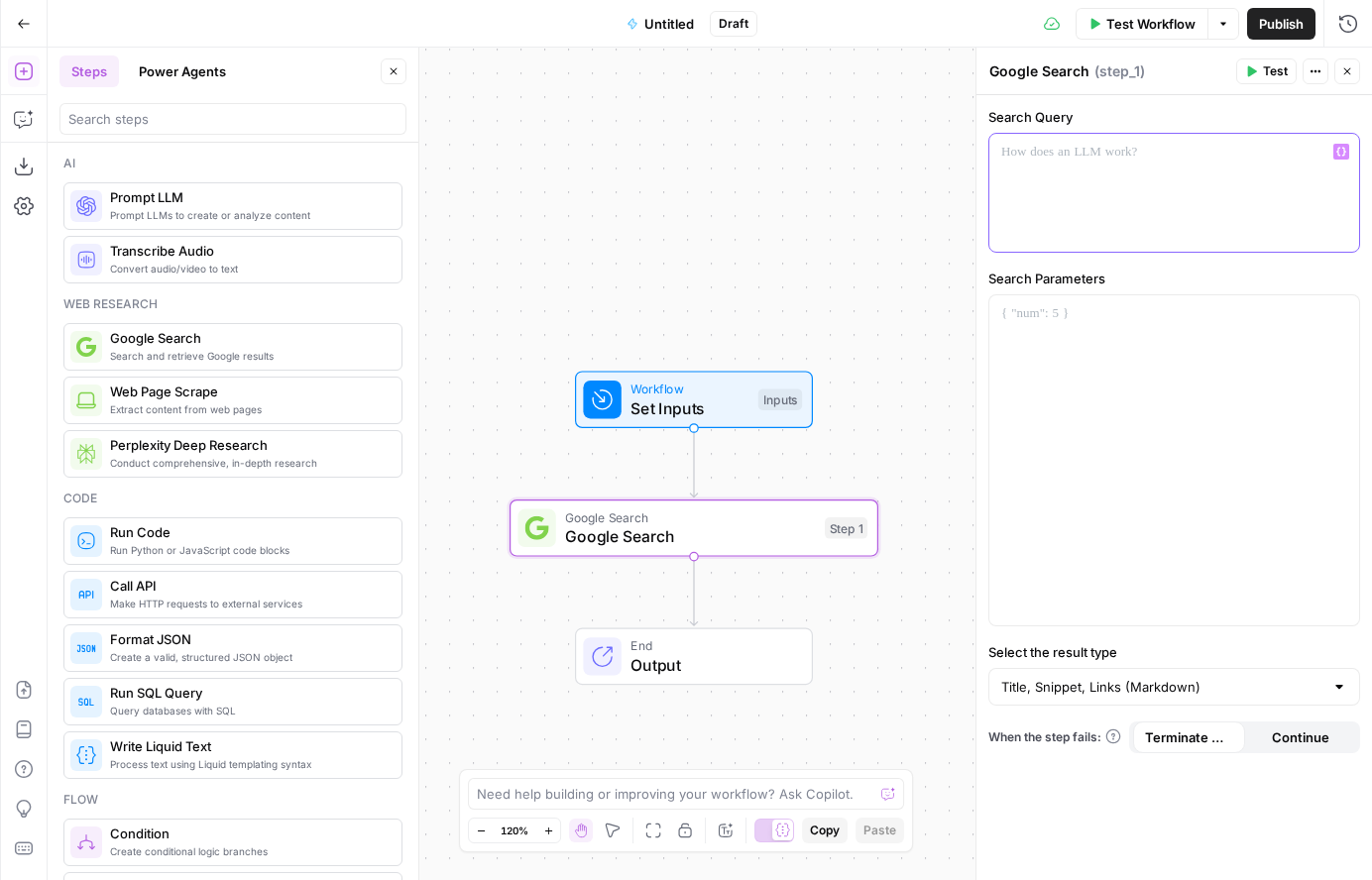 click at bounding box center [1174, 192] 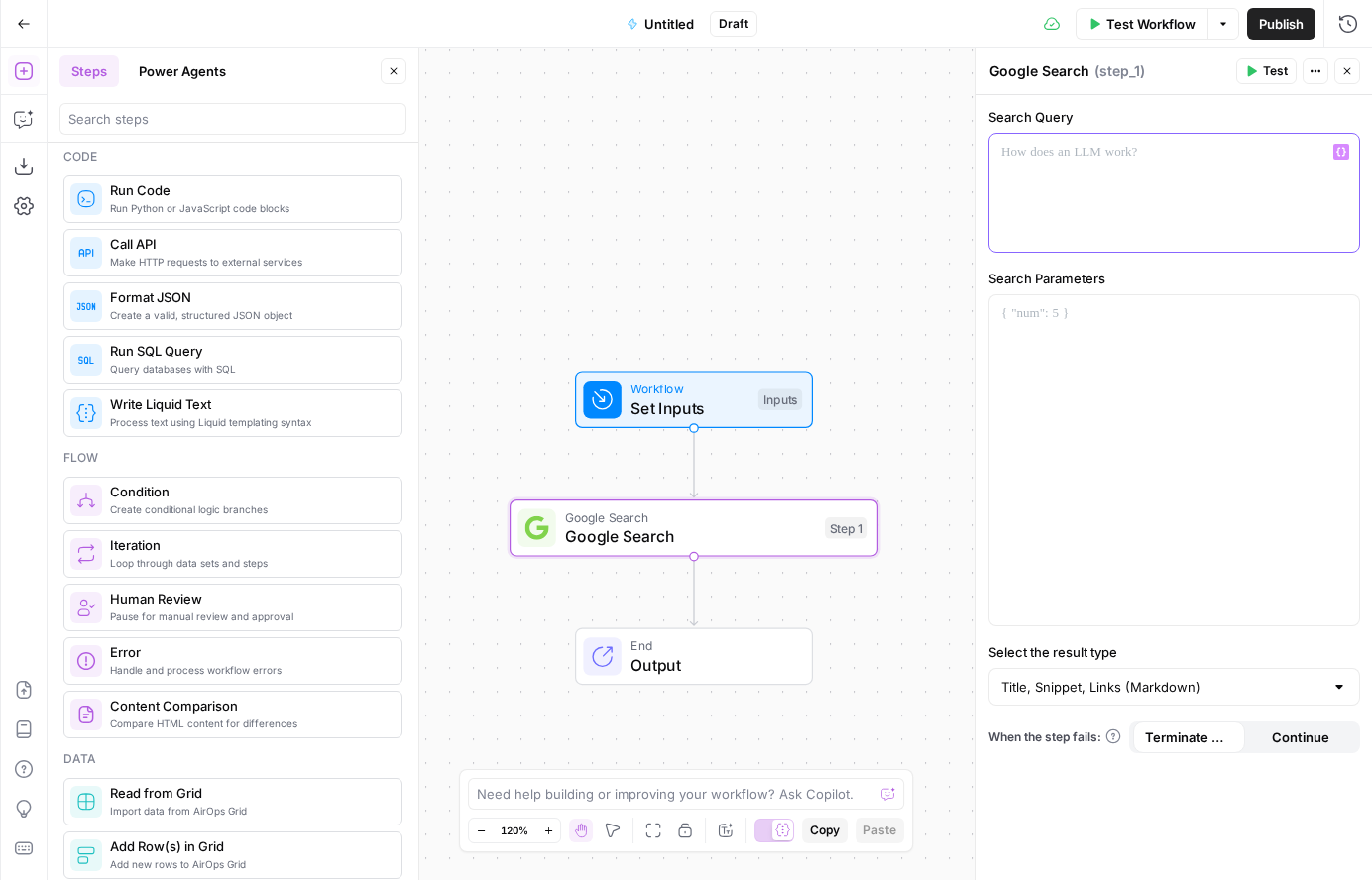 scroll, scrollTop: 347, scrollLeft: 0, axis: vertical 